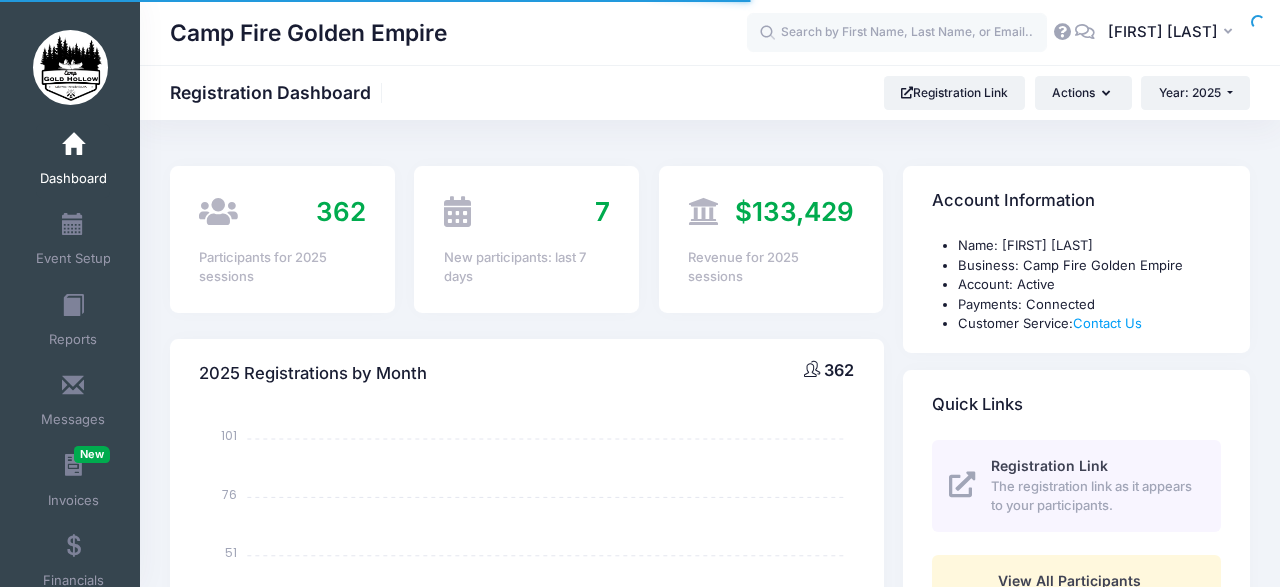 select 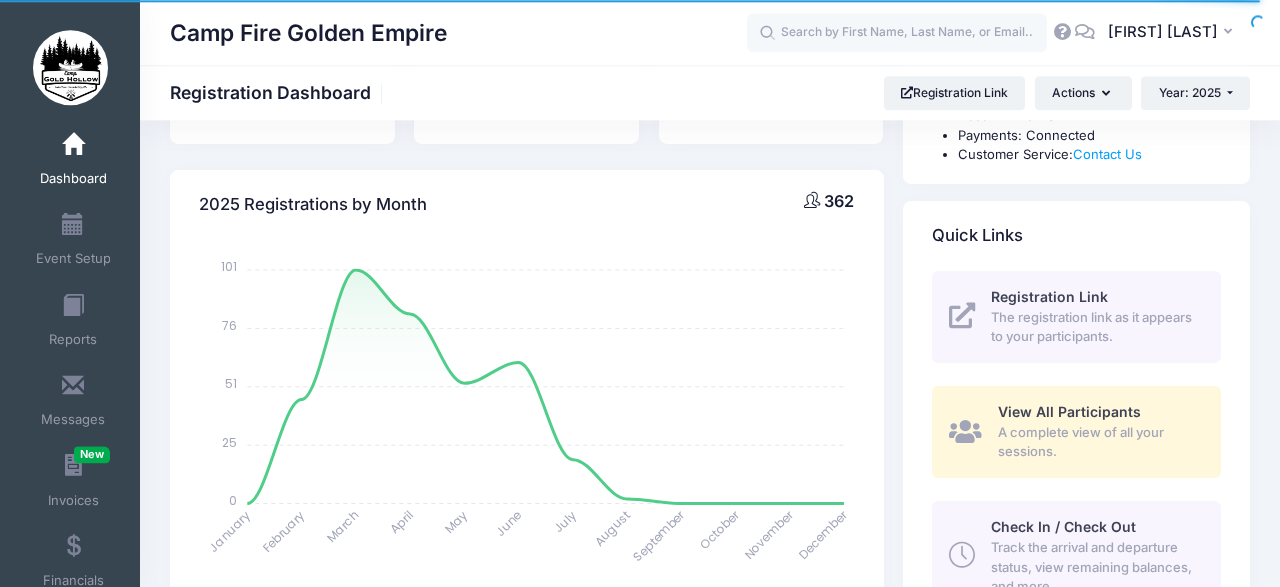 scroll, scrollTop: 172, scrollLeft: 0, axis: vertical 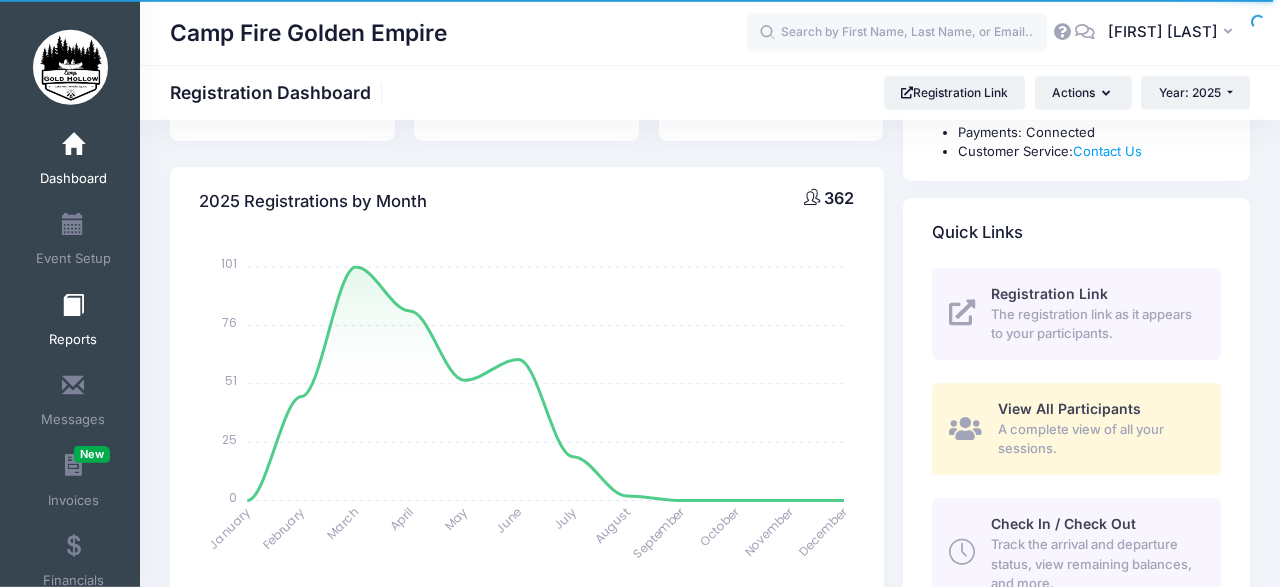 click at bounding box center (73, 306) 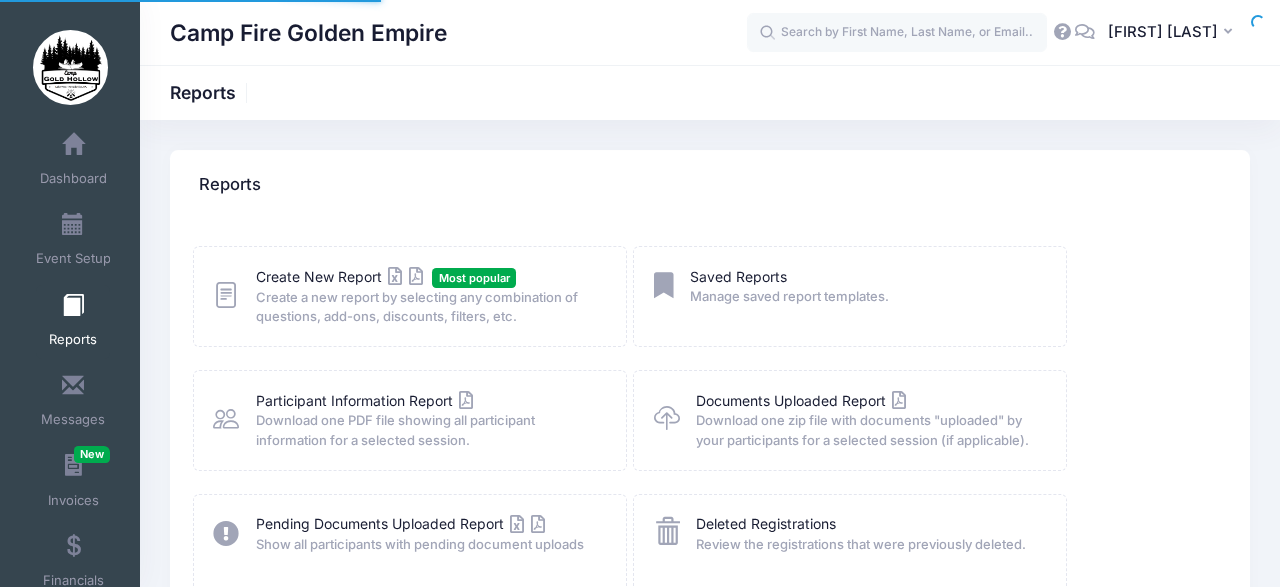 scroll, scrollTop: 0, scrollLeft: 0, axis: both 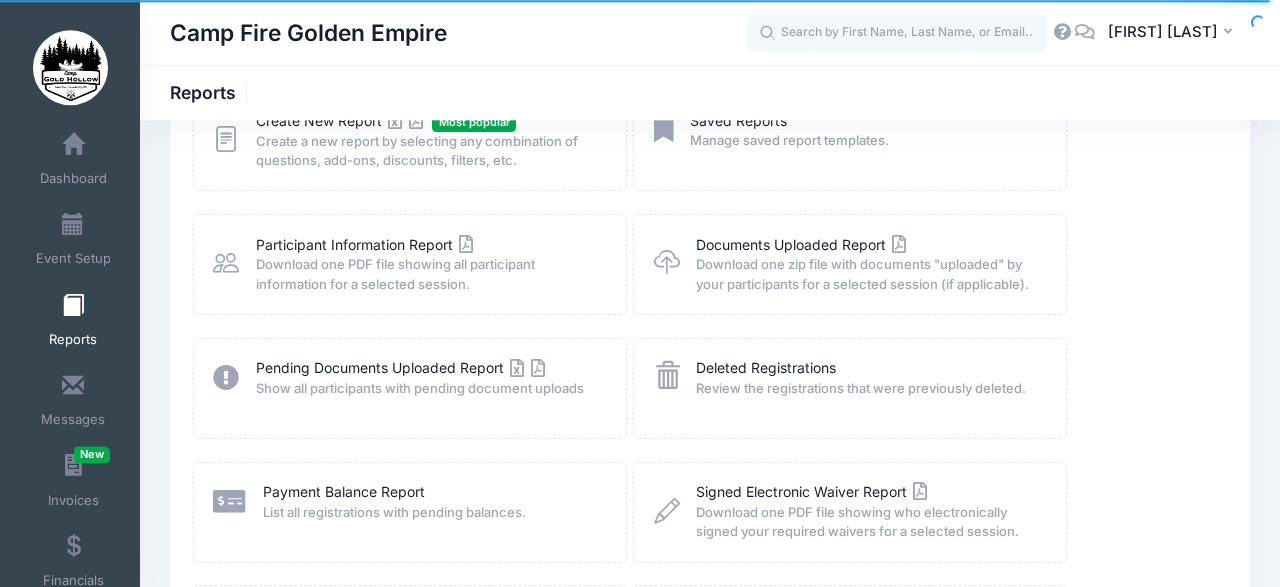click at bounding box center (226, 139) 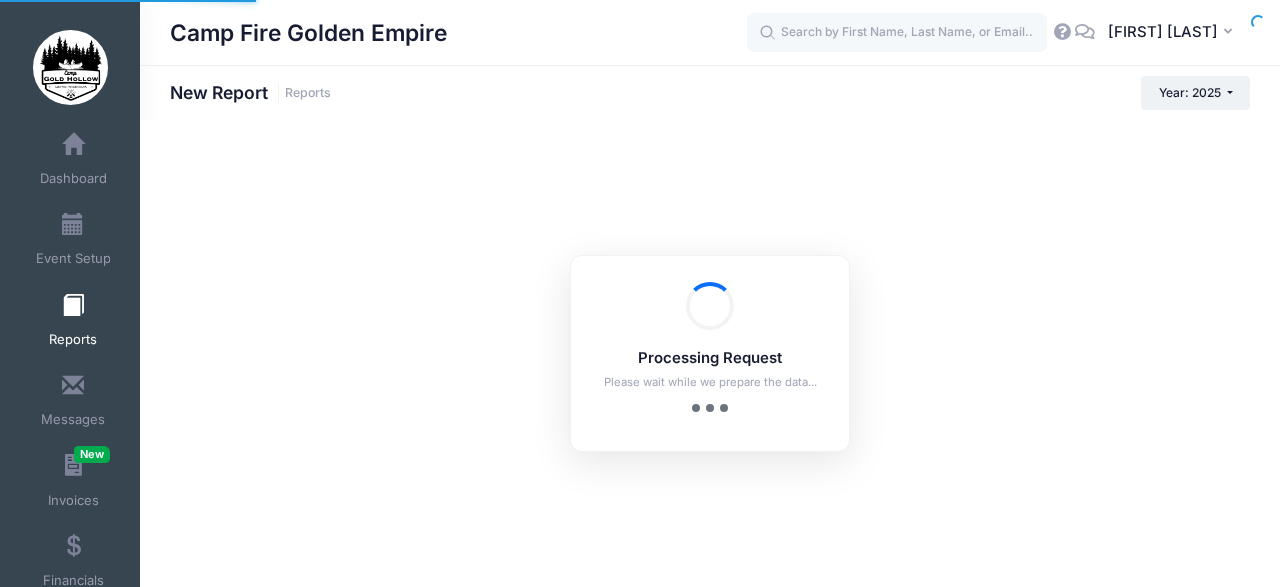 scroll, scrollTop: 0, scrollLeft: 0, axis: both 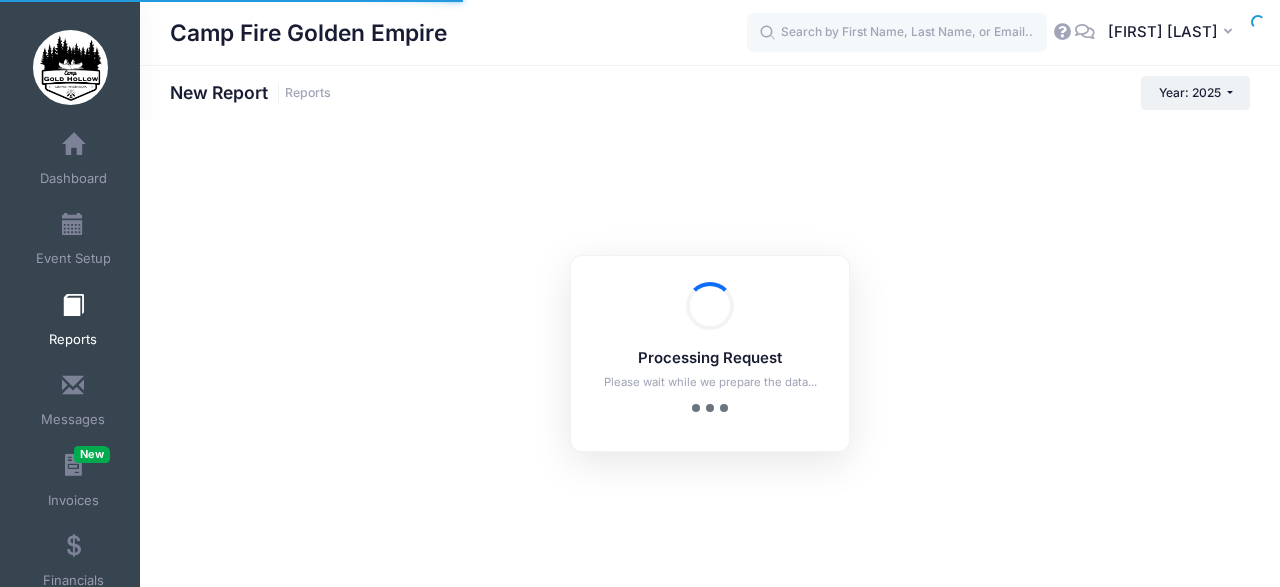 checkbox on "true" 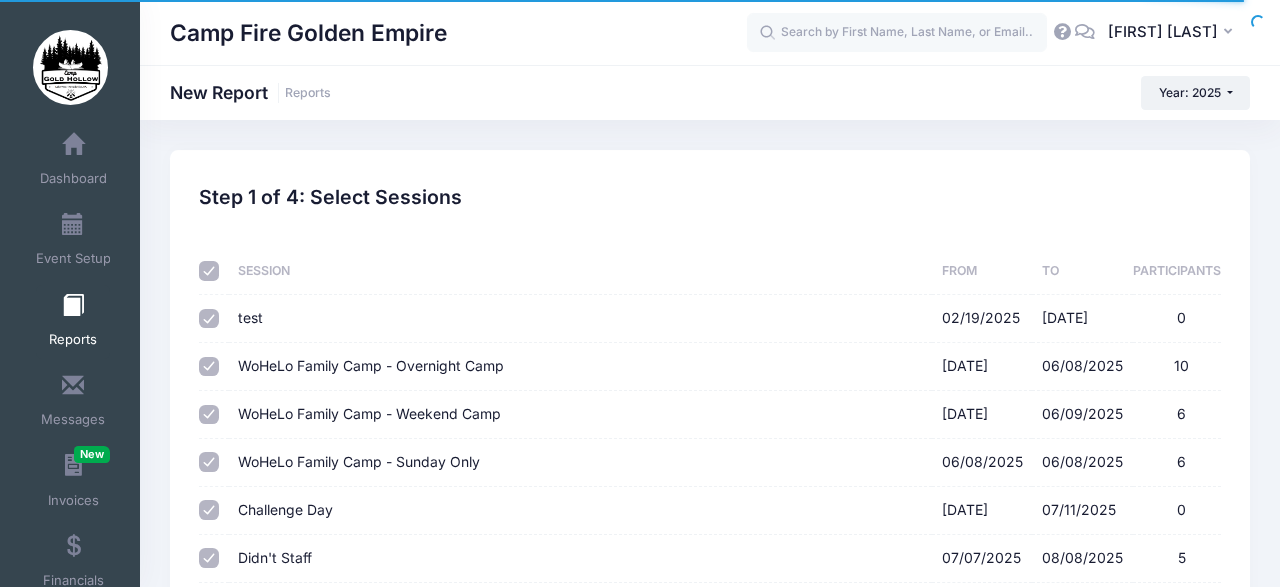 click at bounding box center (209, 271) 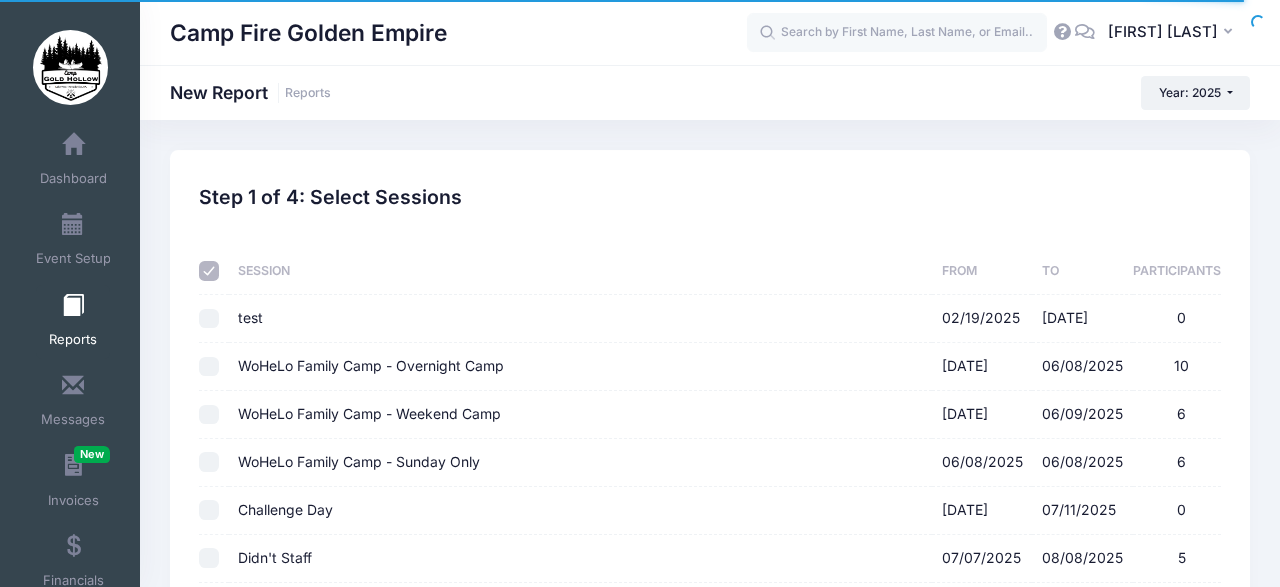 checkbox on "false" 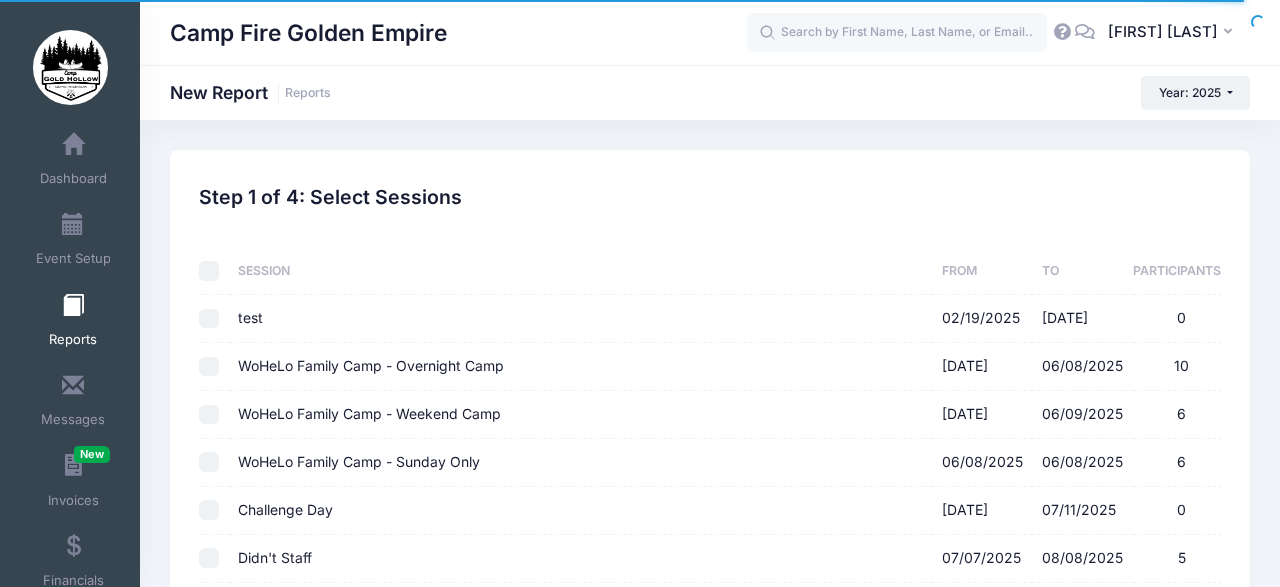 checkbox on "false" 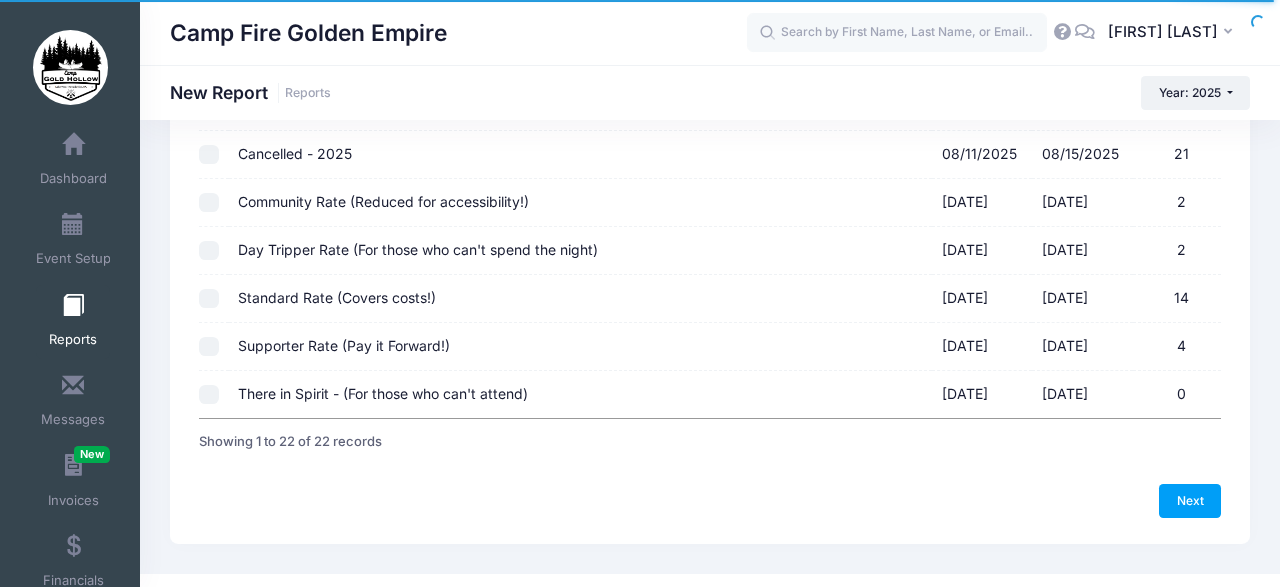 scroll, scrollTop: 948, scrollLeft: 0, axis: vertical 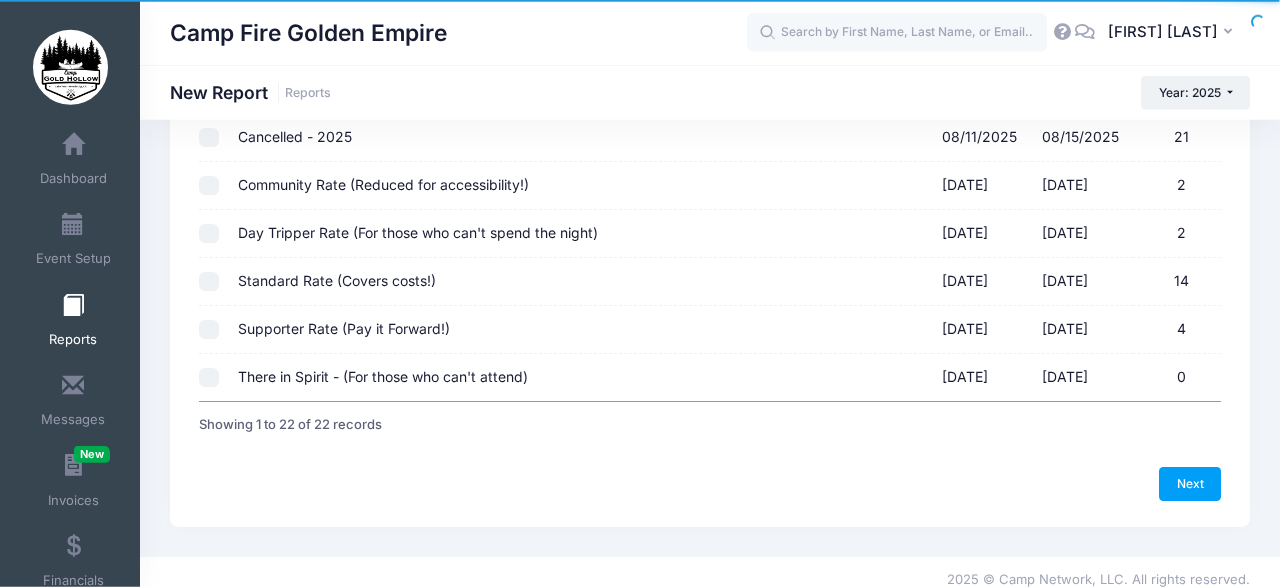 click on "Supporter Rate  (Pay it Forward!) [DATE] - [DATE]  4" at bounding box center (209, 330) 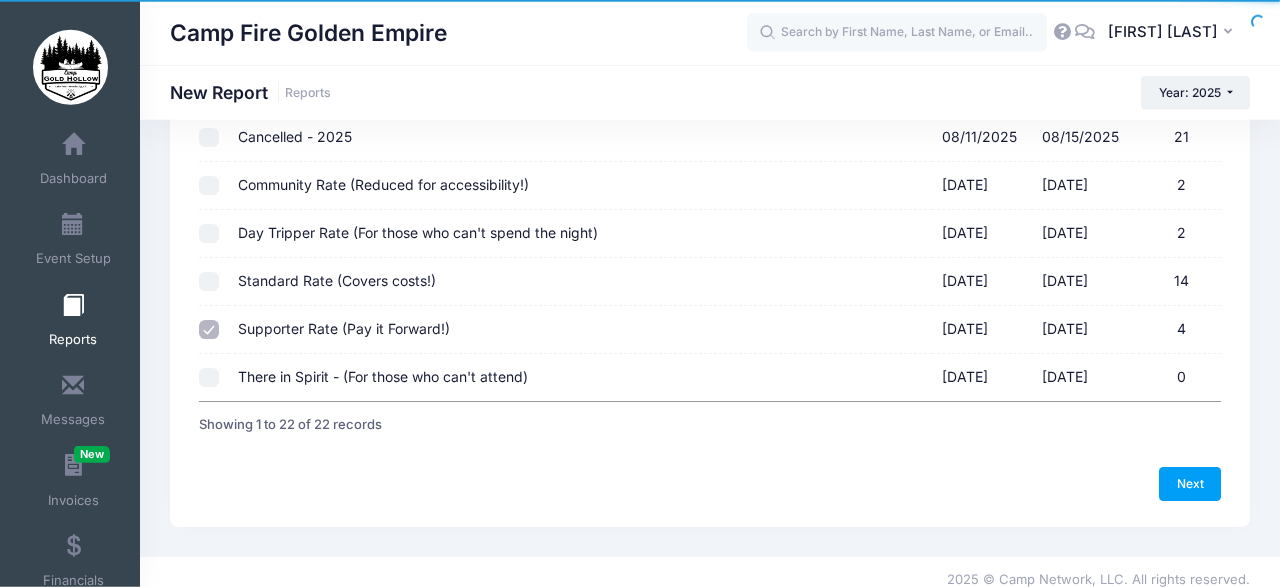 click on "Standard Rate  (Covers costs!) [DATE] - [DATE]  14" at bounding box center (209, 282) 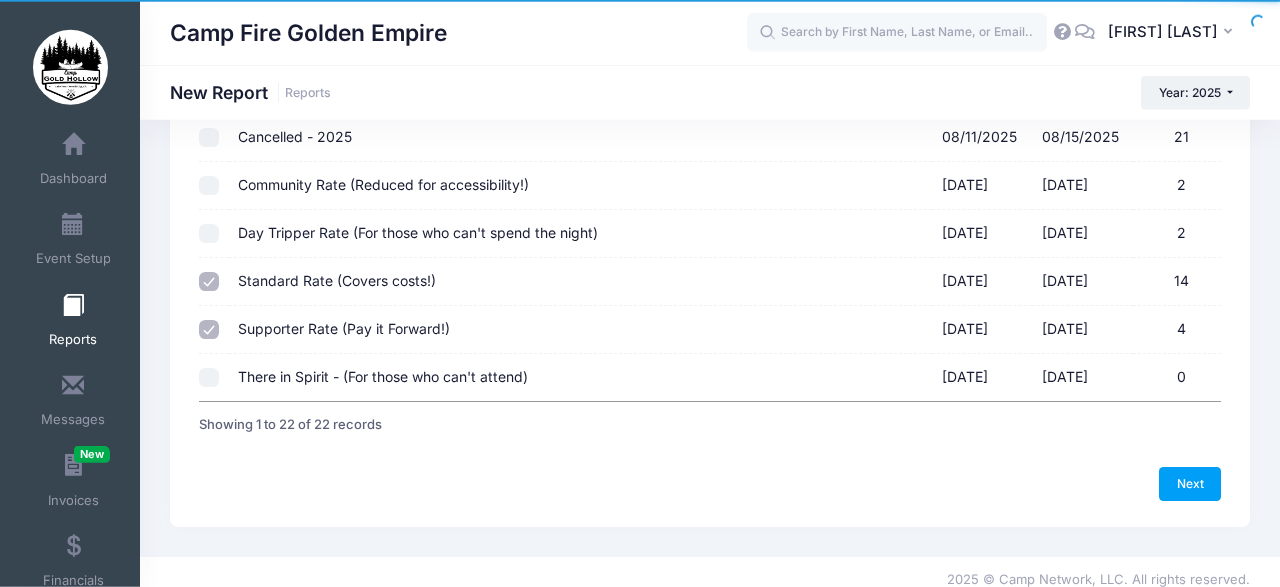 click on "Day Tripper Rate  (For those who can't spend the night) [DATE] - [DATE]  [NUMBER]" at bounding box center [209, 234] 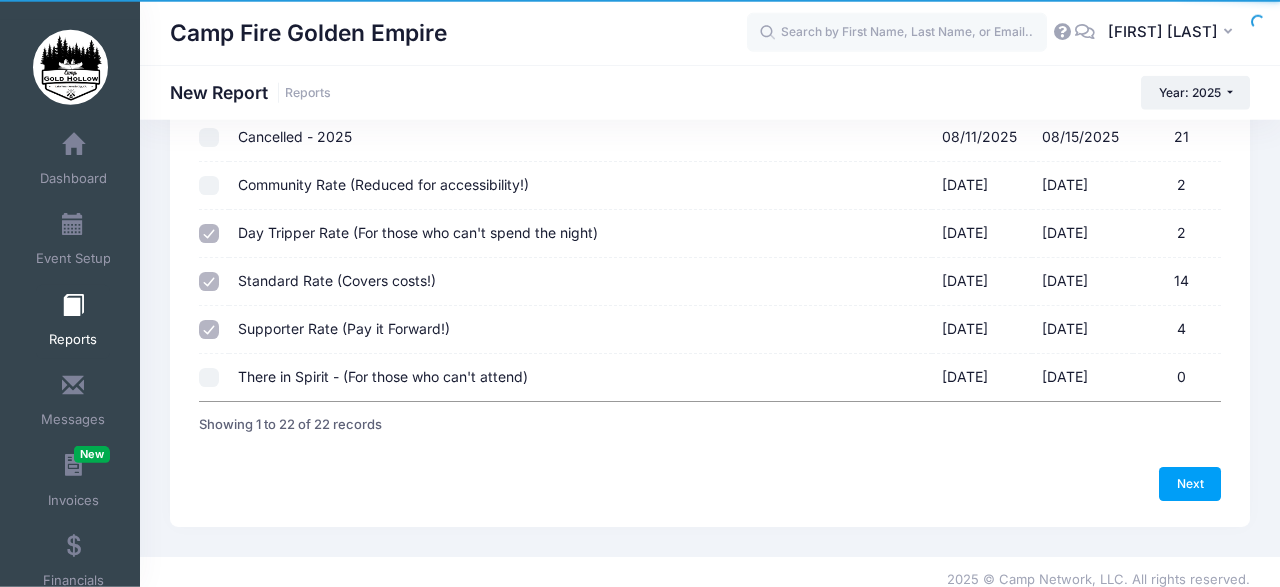 click on "Community Rate  (Reduced for accessibility!) [DATE] - [DATE]  [NUMBER]" at bounding box center (209, 186) 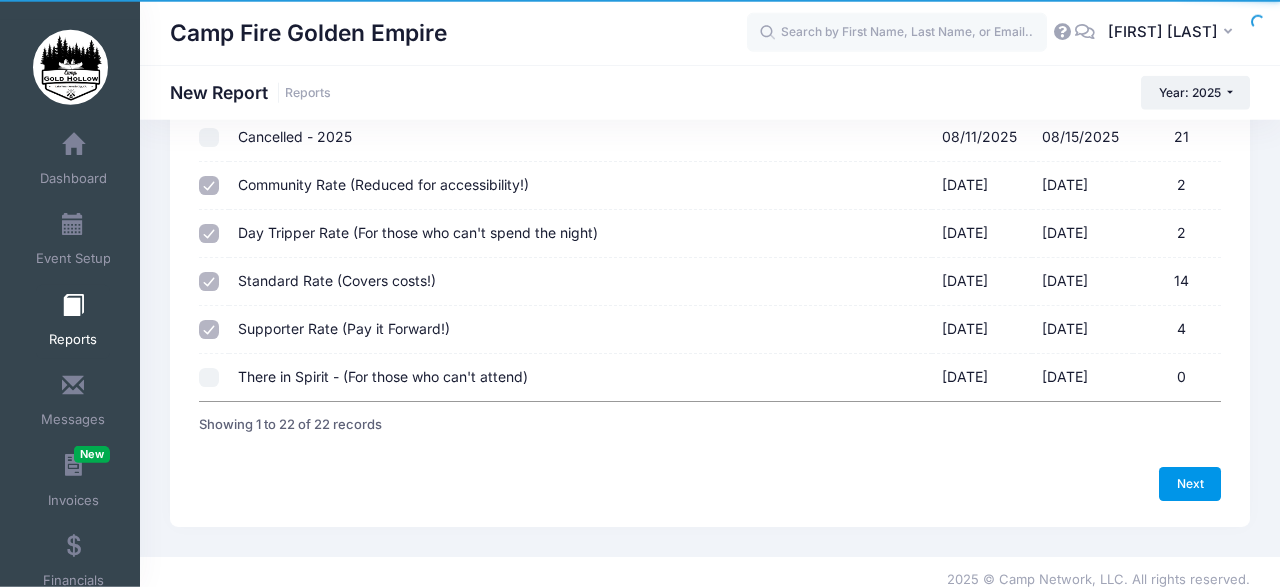 click on "Next" at bounding box center (1190, 484) 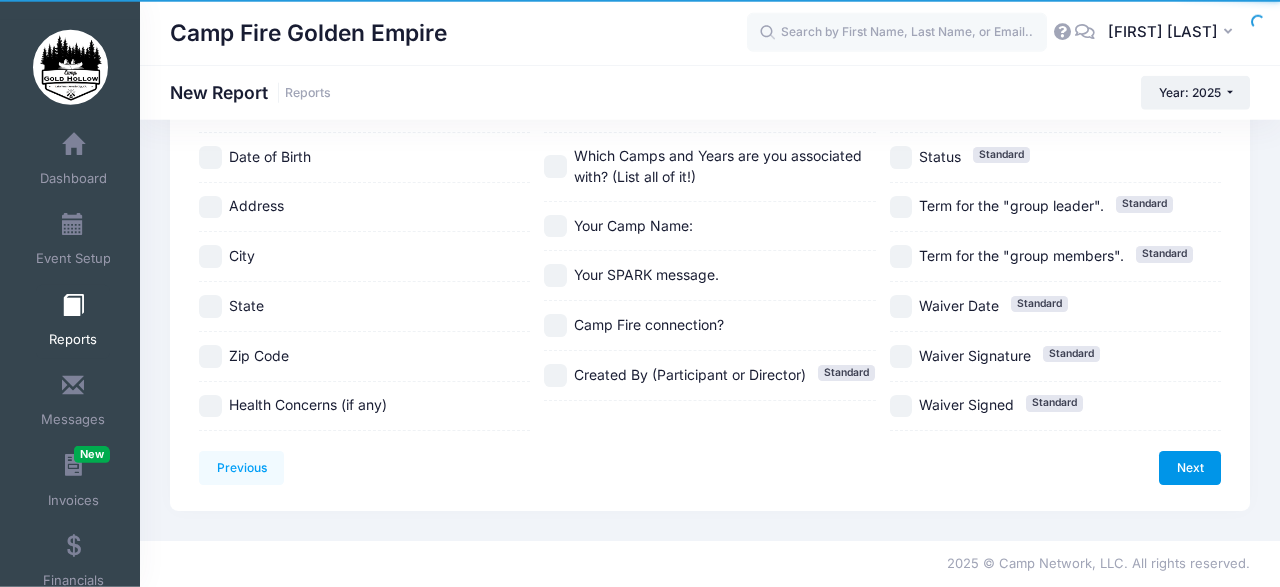 scroll, scrollTop: 0, scrollLeft: 0, axis: both 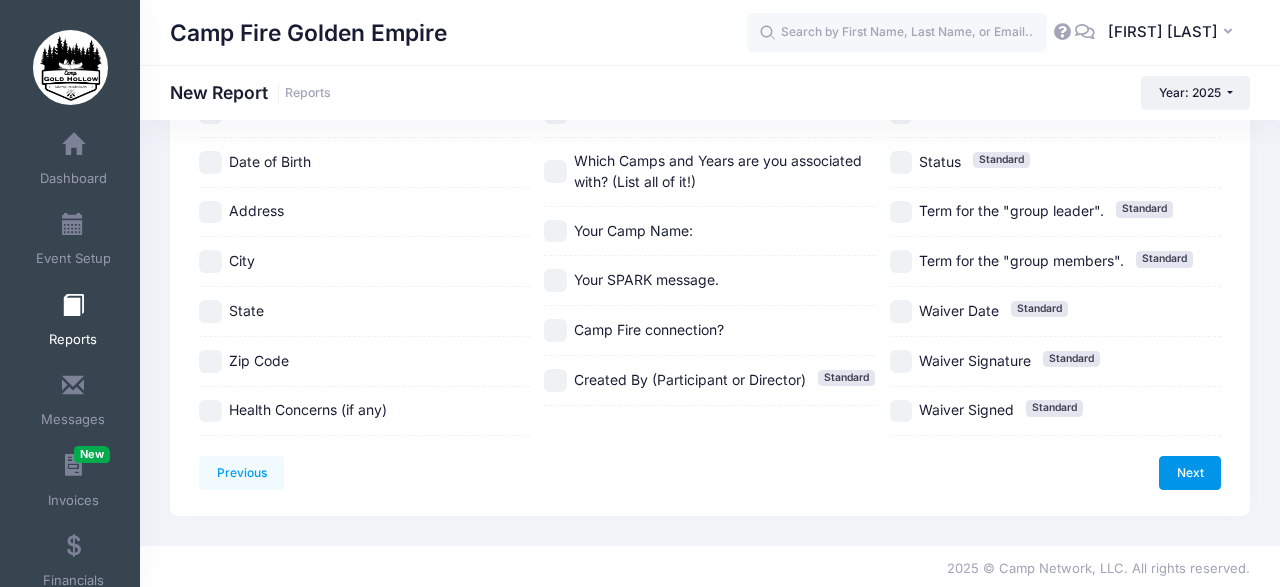 click on "Next" at bounding box center (1190, 473) 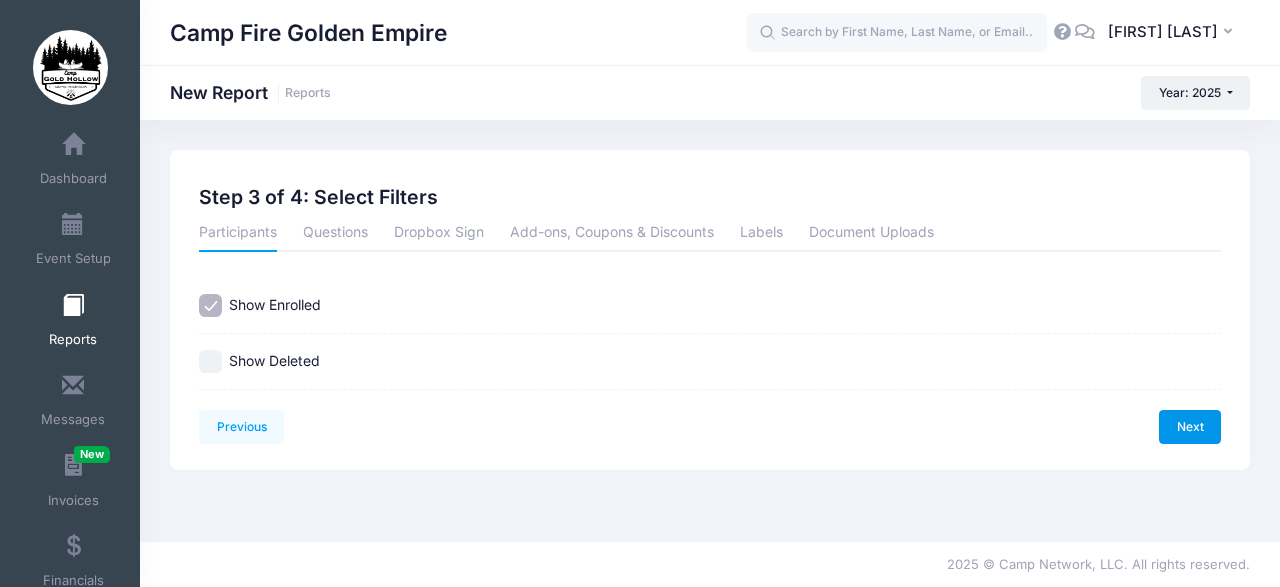 click on "Next" at bounding box center (1190, 427) 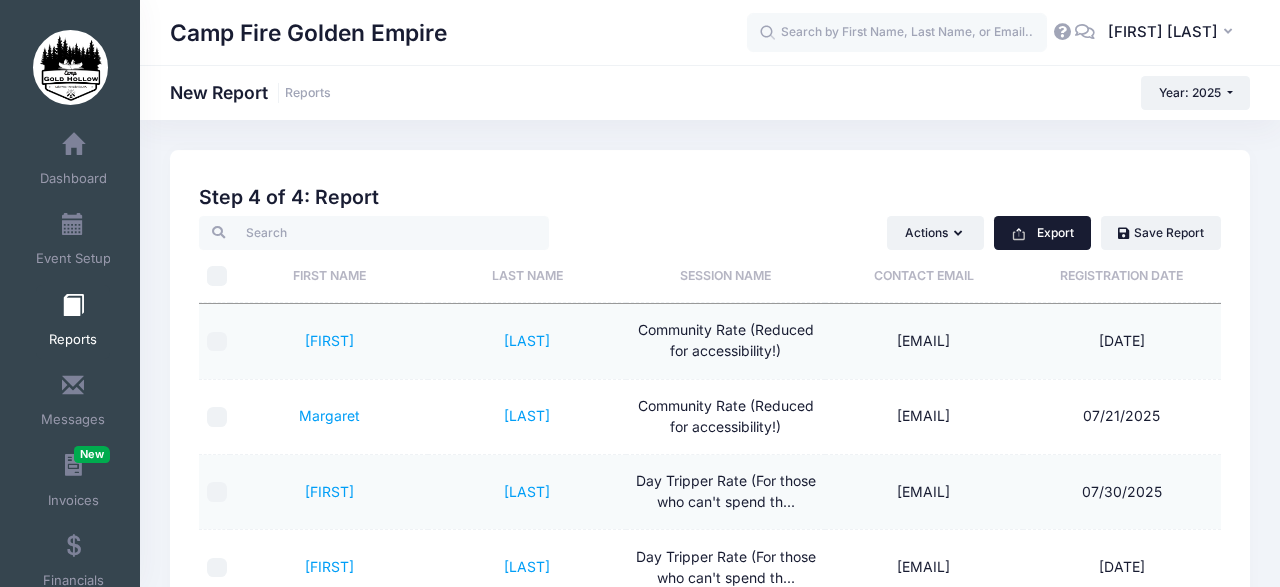 click on "Export" at bounding box center [1042, 233] 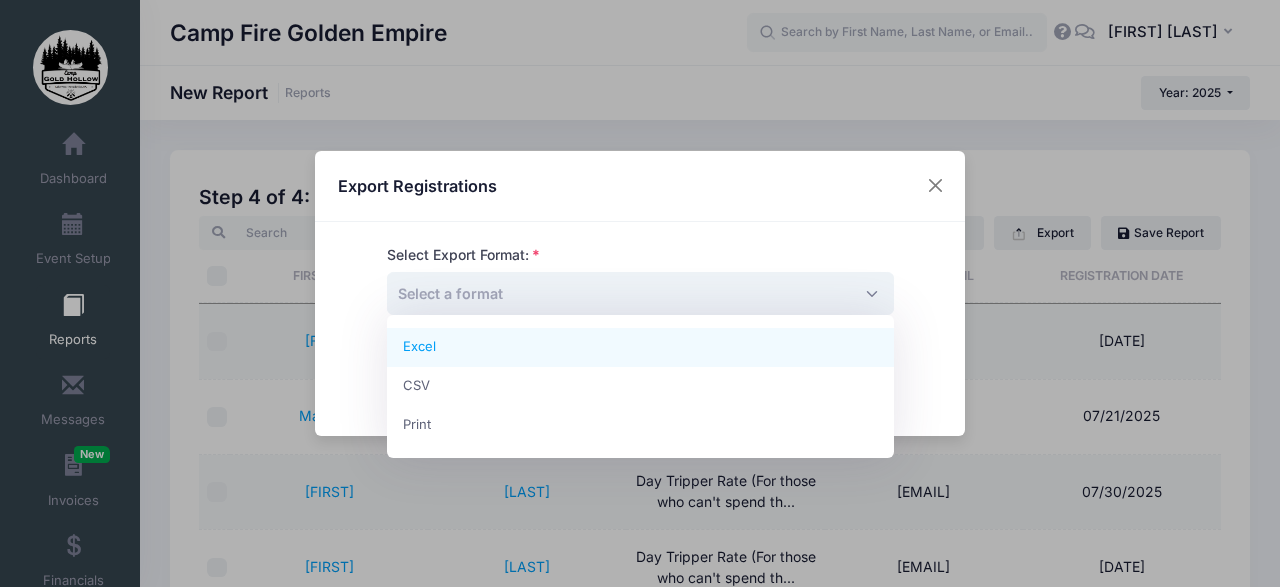 click on "Select a format" at bounding box center [640, 293] 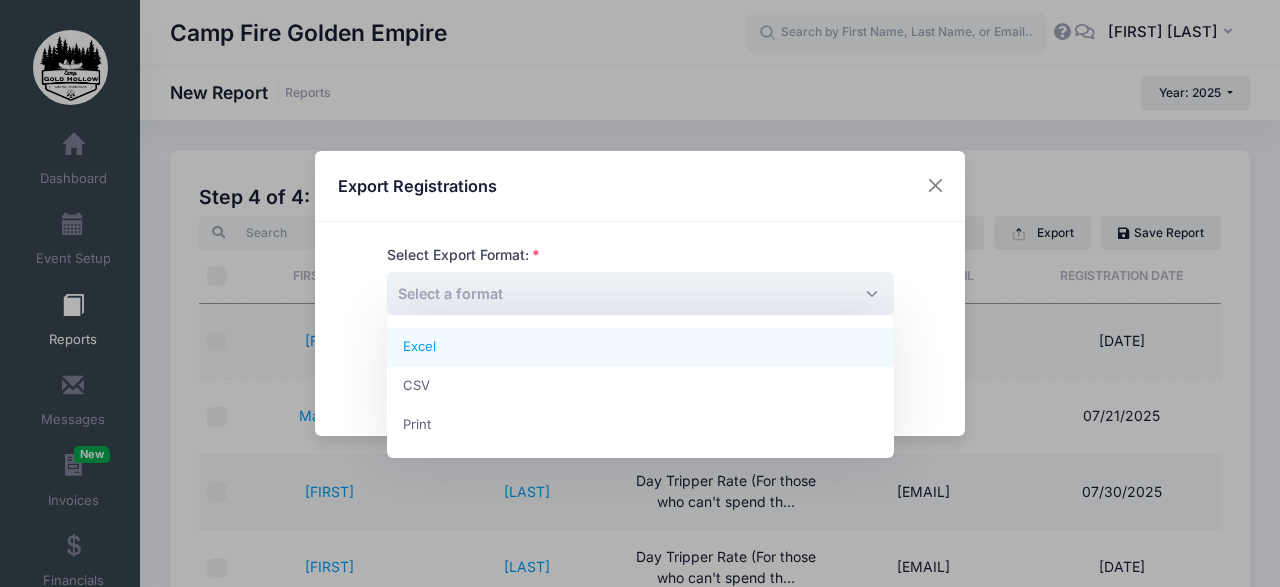 select on "excel" 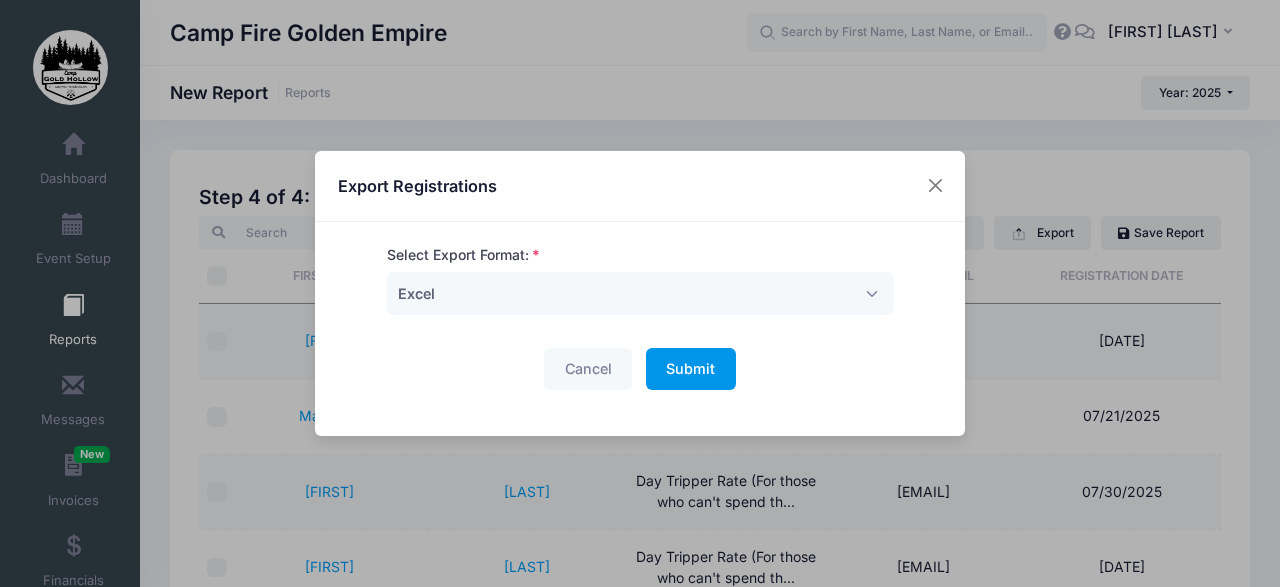 click on "Submit" at bounding box center (690, 368) 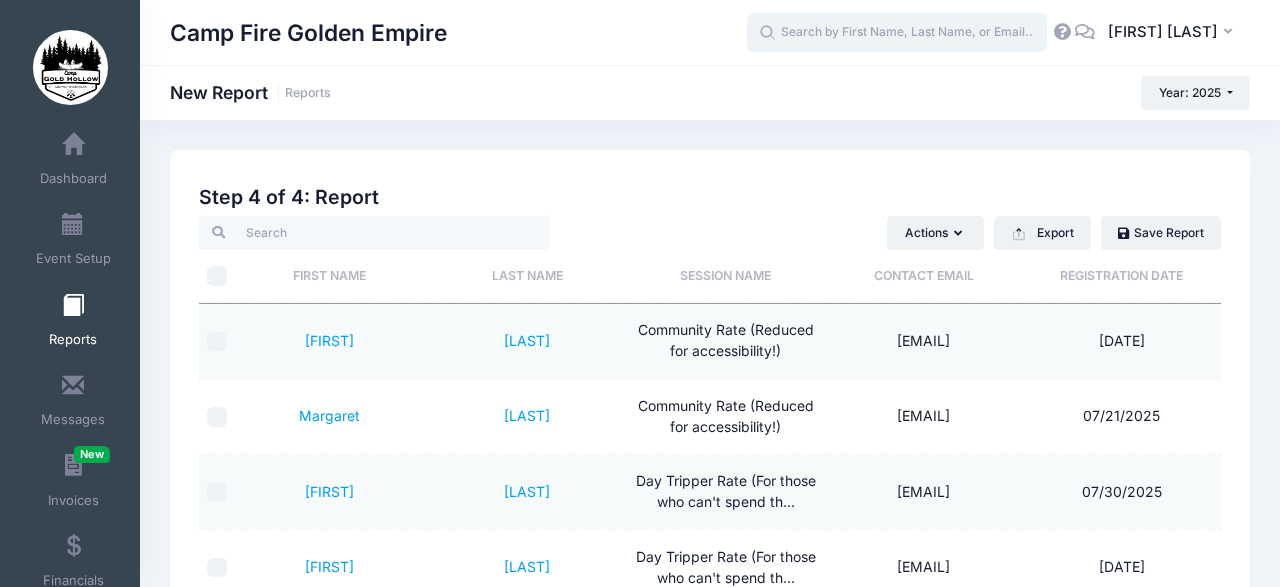 click at bounding box center (897, 33) 